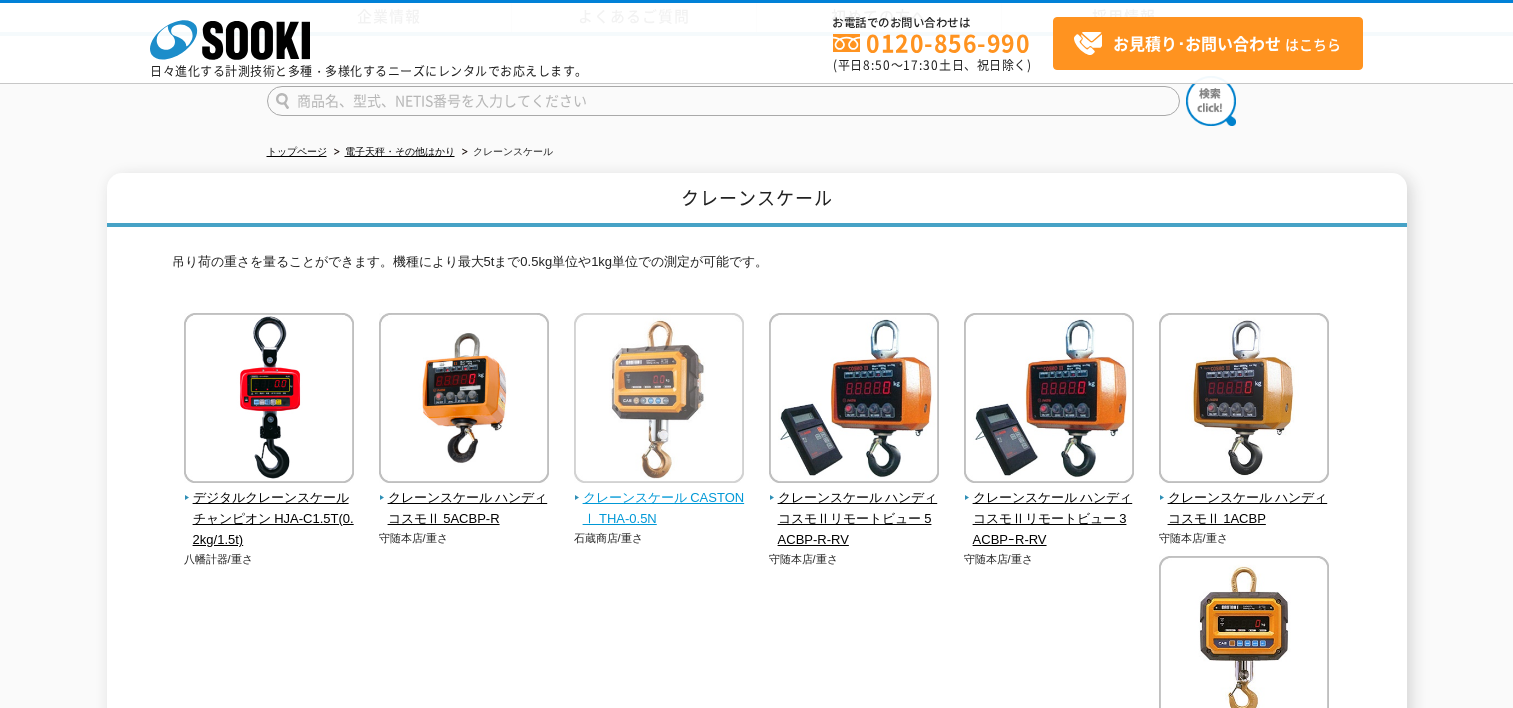 scroll, scrollTop: 200, scrollLeft: 0, axis: vertical 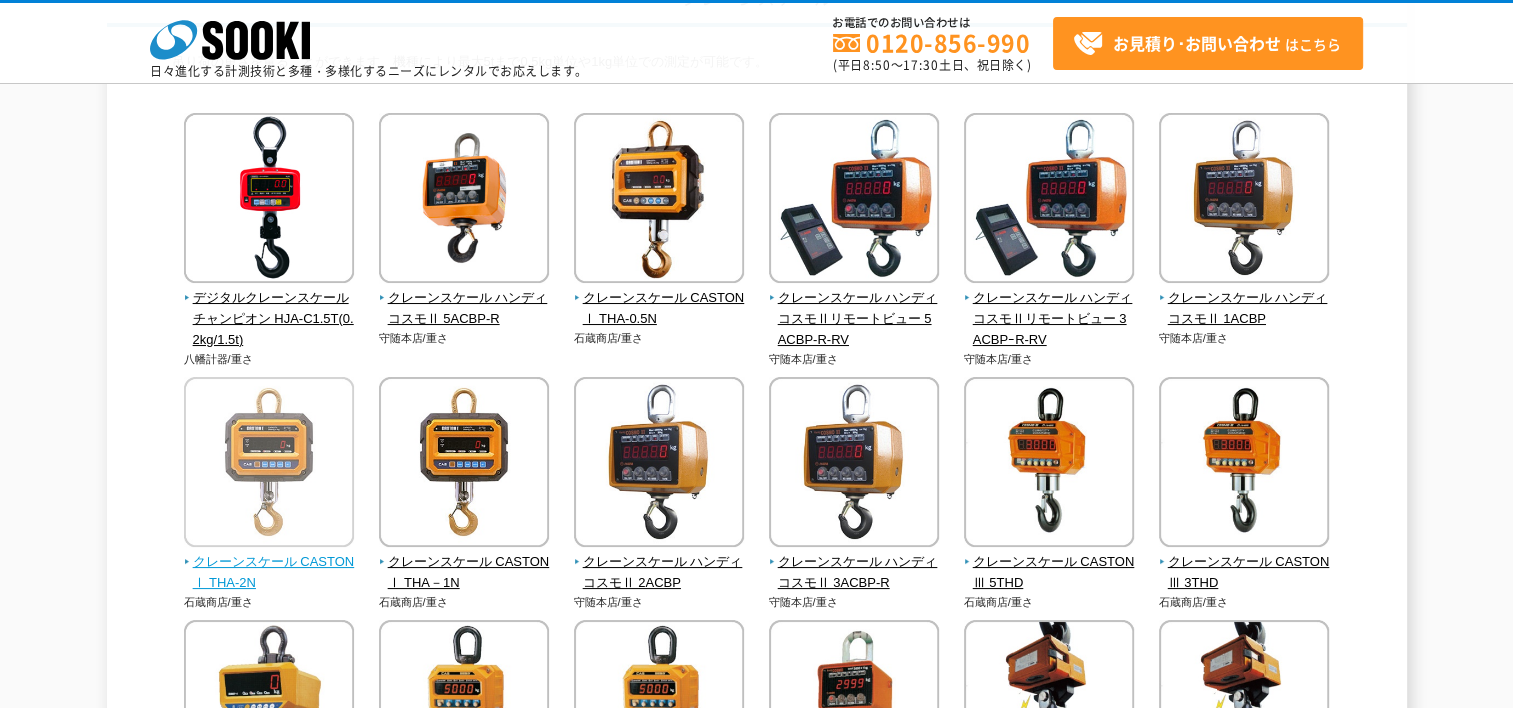 click at bounding box center (269, 464) 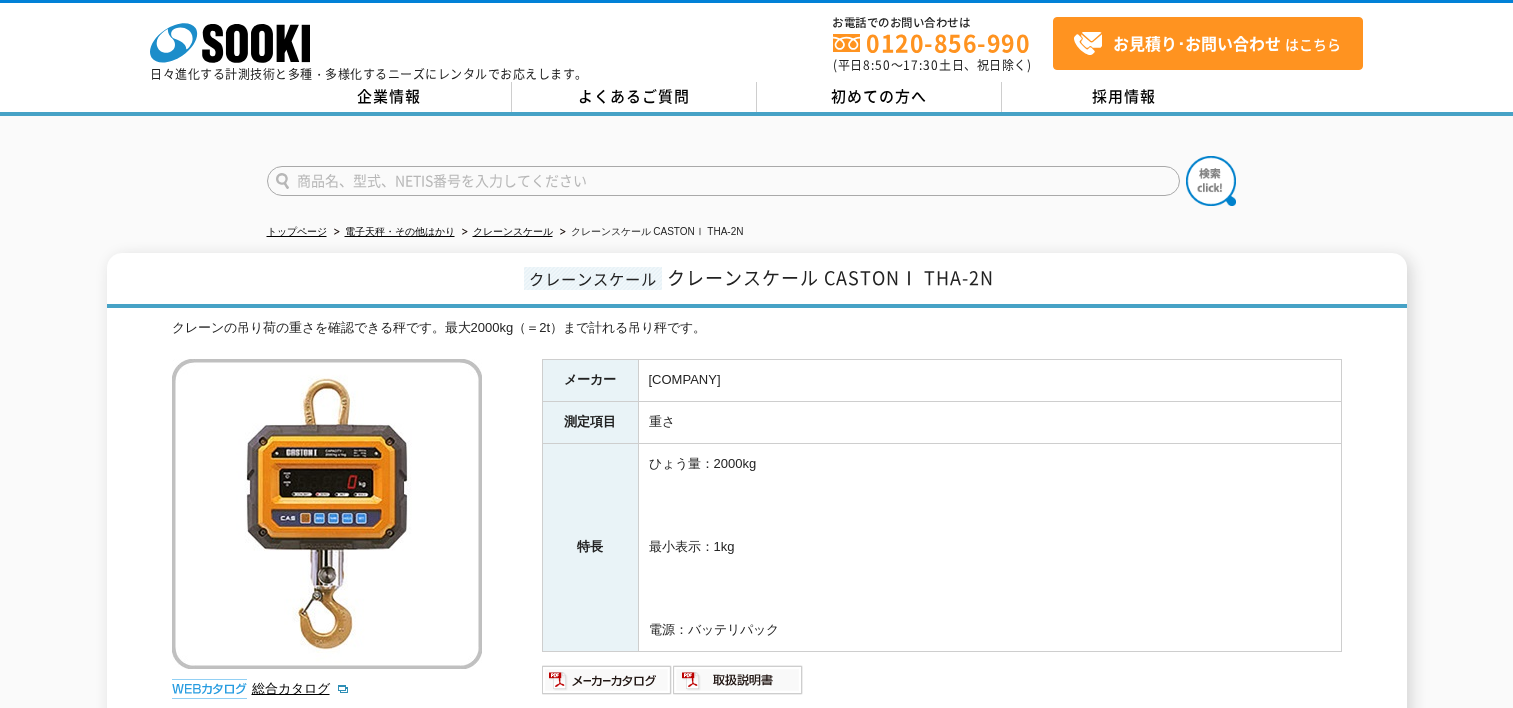 scroll, scrollTop: 0, scrollLeft: 0, axis: both 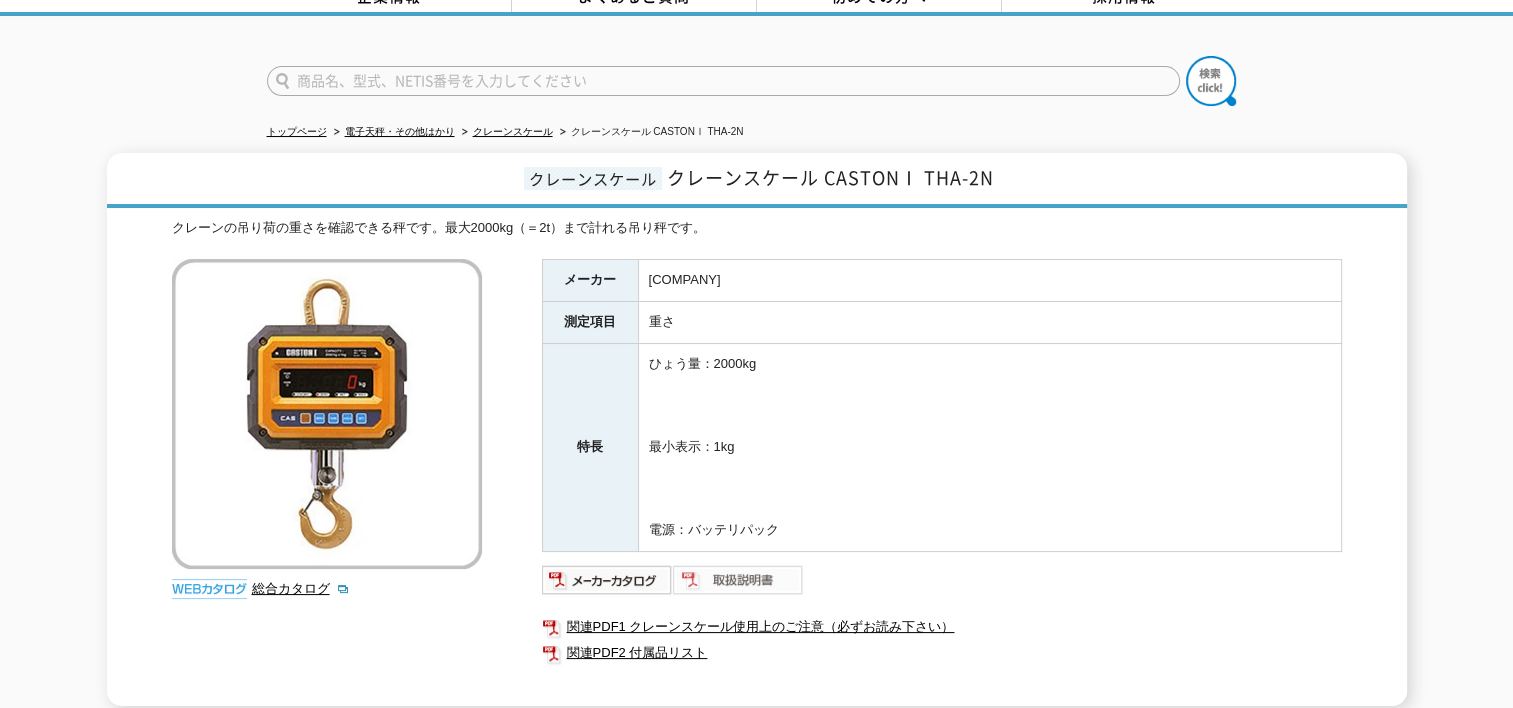 click at bounding box center [738, 580] 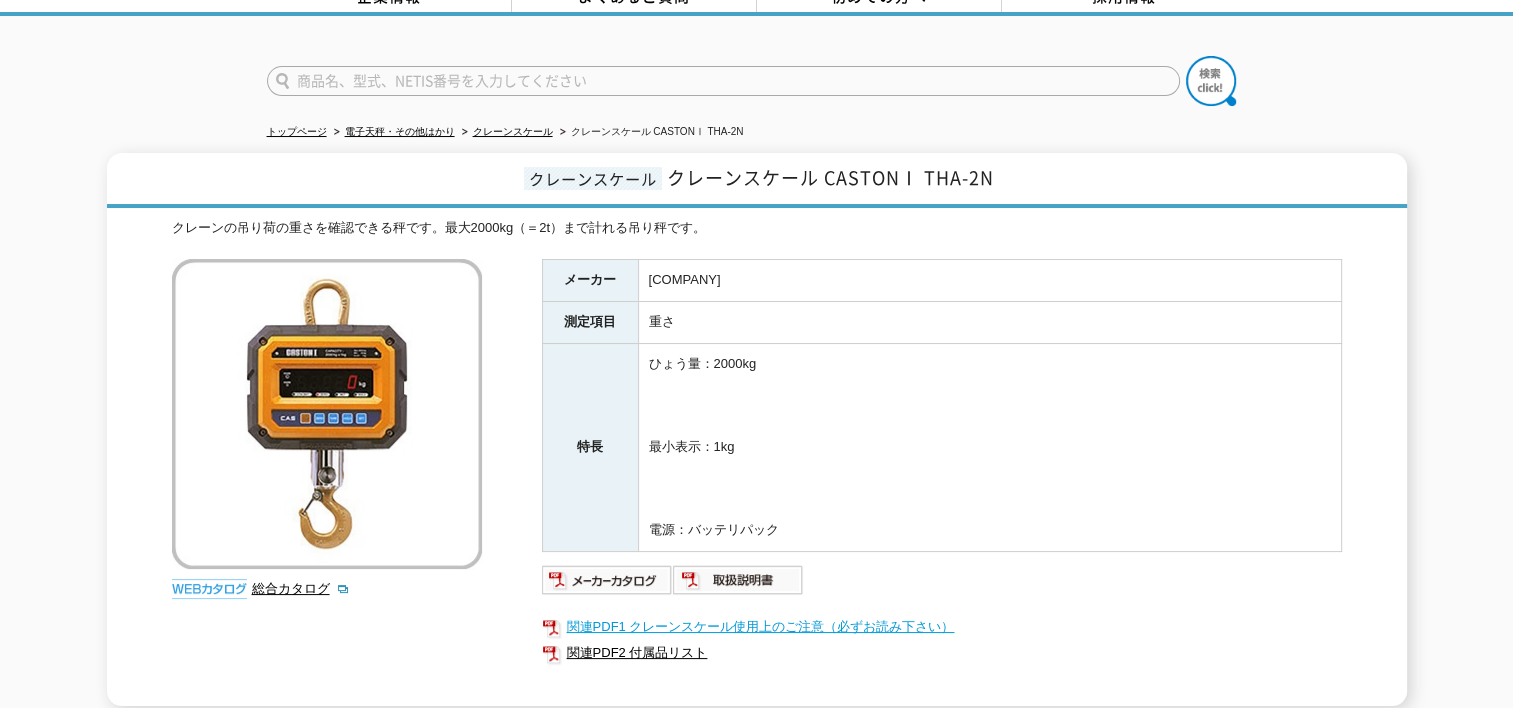click on "関連PDF1 クレーンスケール使用上のご注意（必ずお読み下さい）" at bounding box center (942, 627) 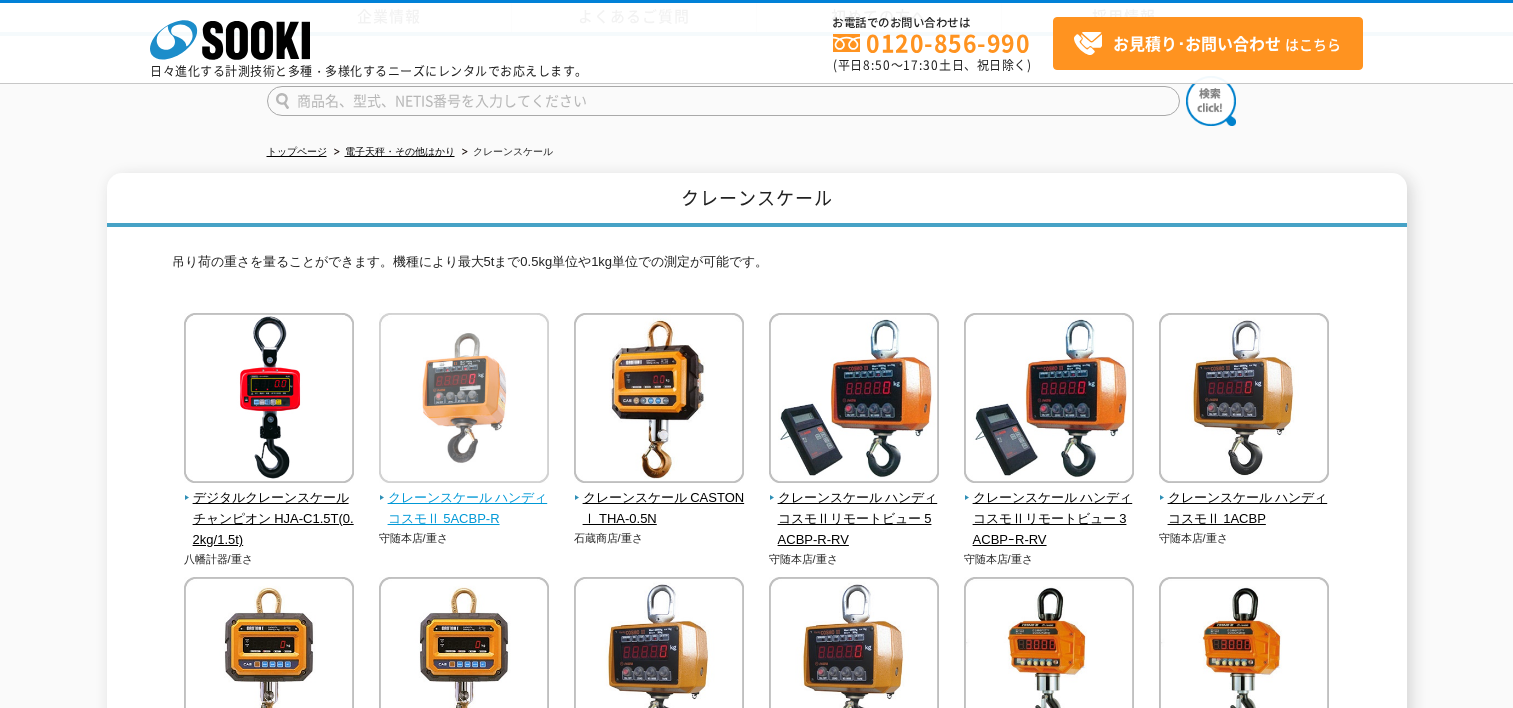 scroll, scrollTop: 200, scrollLeft: 0, axis: vertical 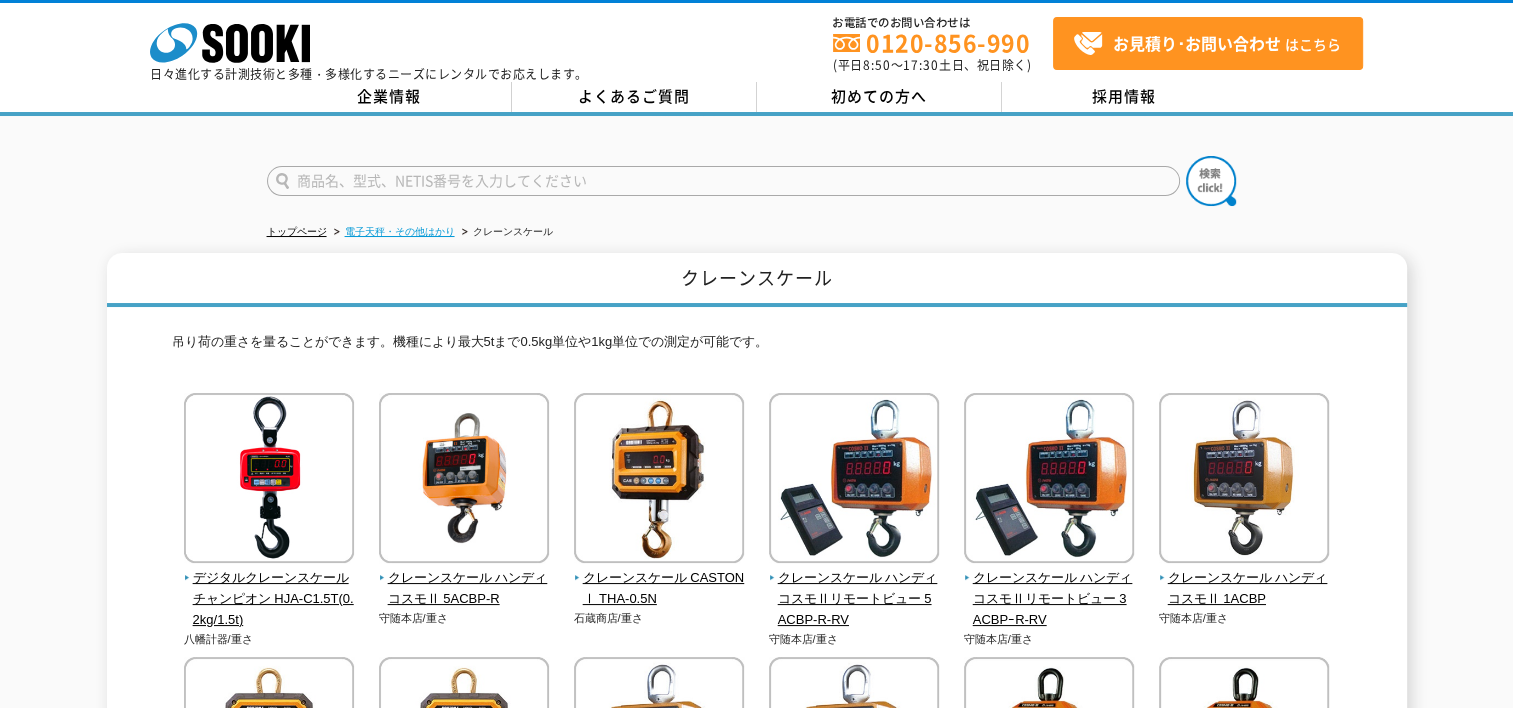 click on "電子天秤・その他はかり" at bounding box center [400, 231] 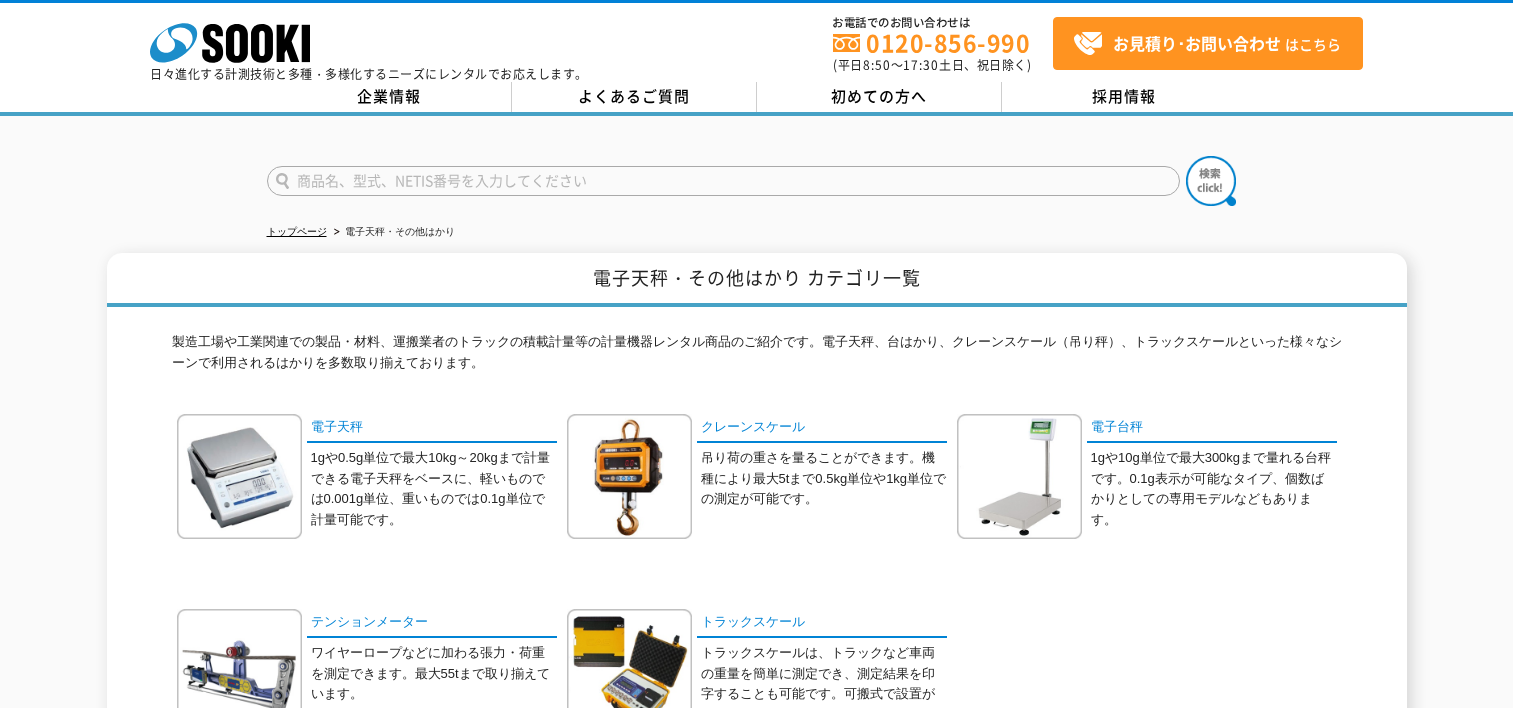 scroll, scrollTop: 0, scrollLeft: 0, axis: both 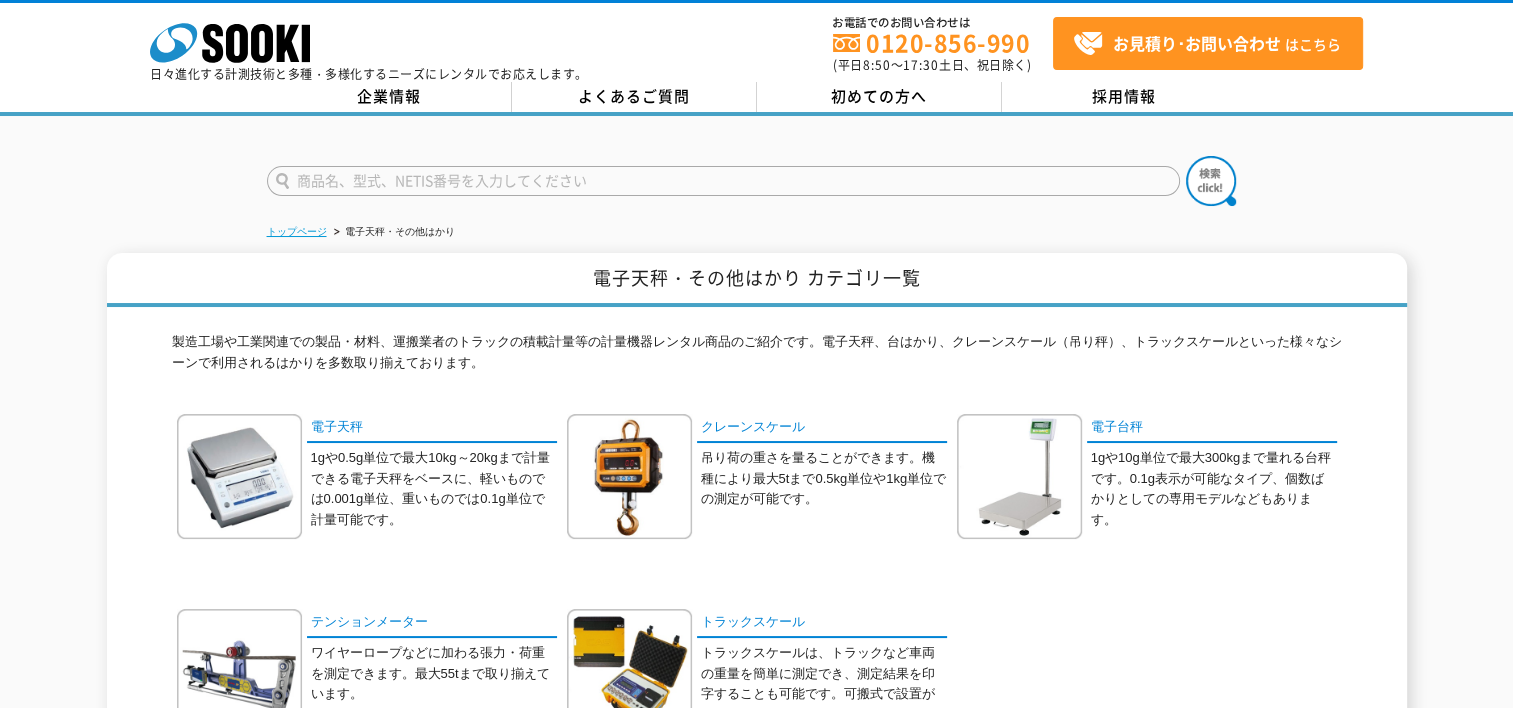 click on "トップページ" at bounding box center (297, 231) 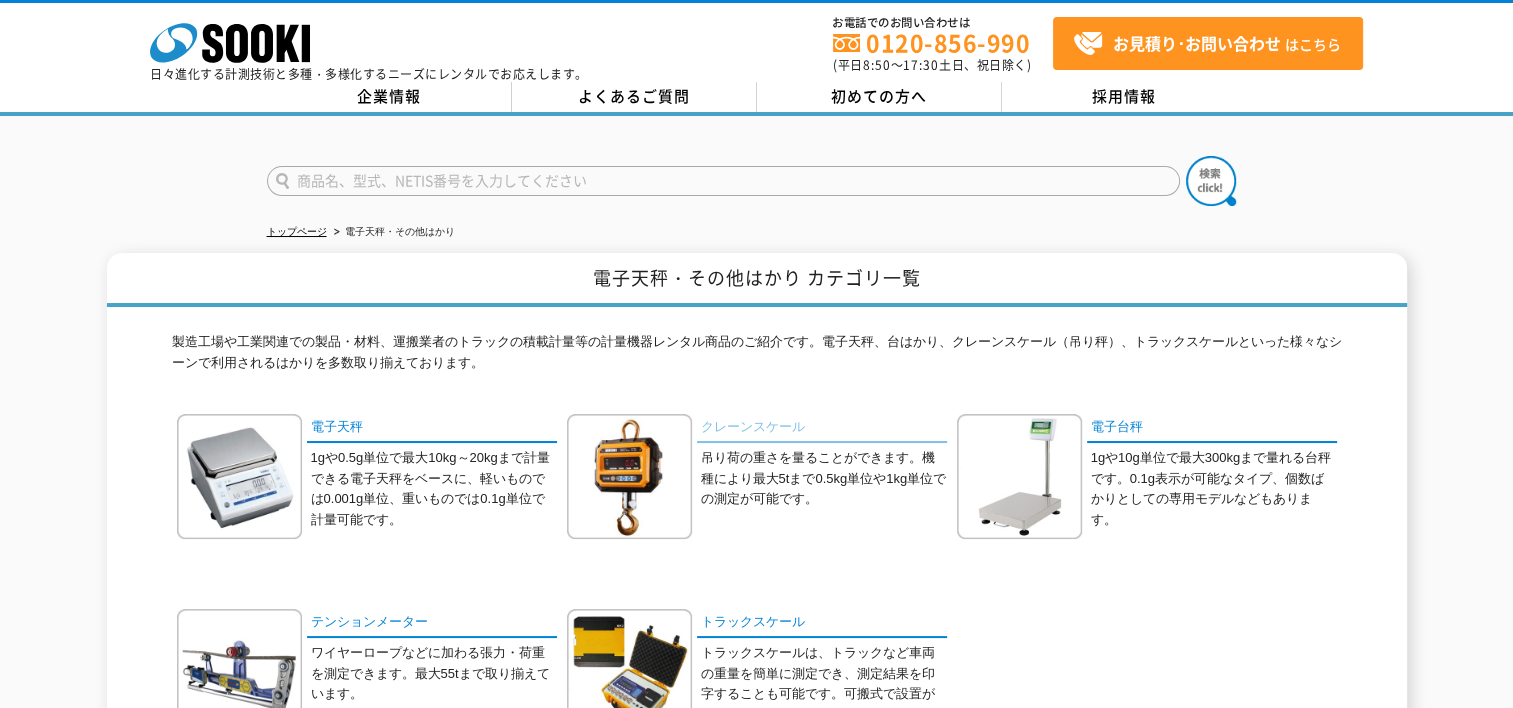 click on "クレーンスケール" at bounding box center (822, 428) 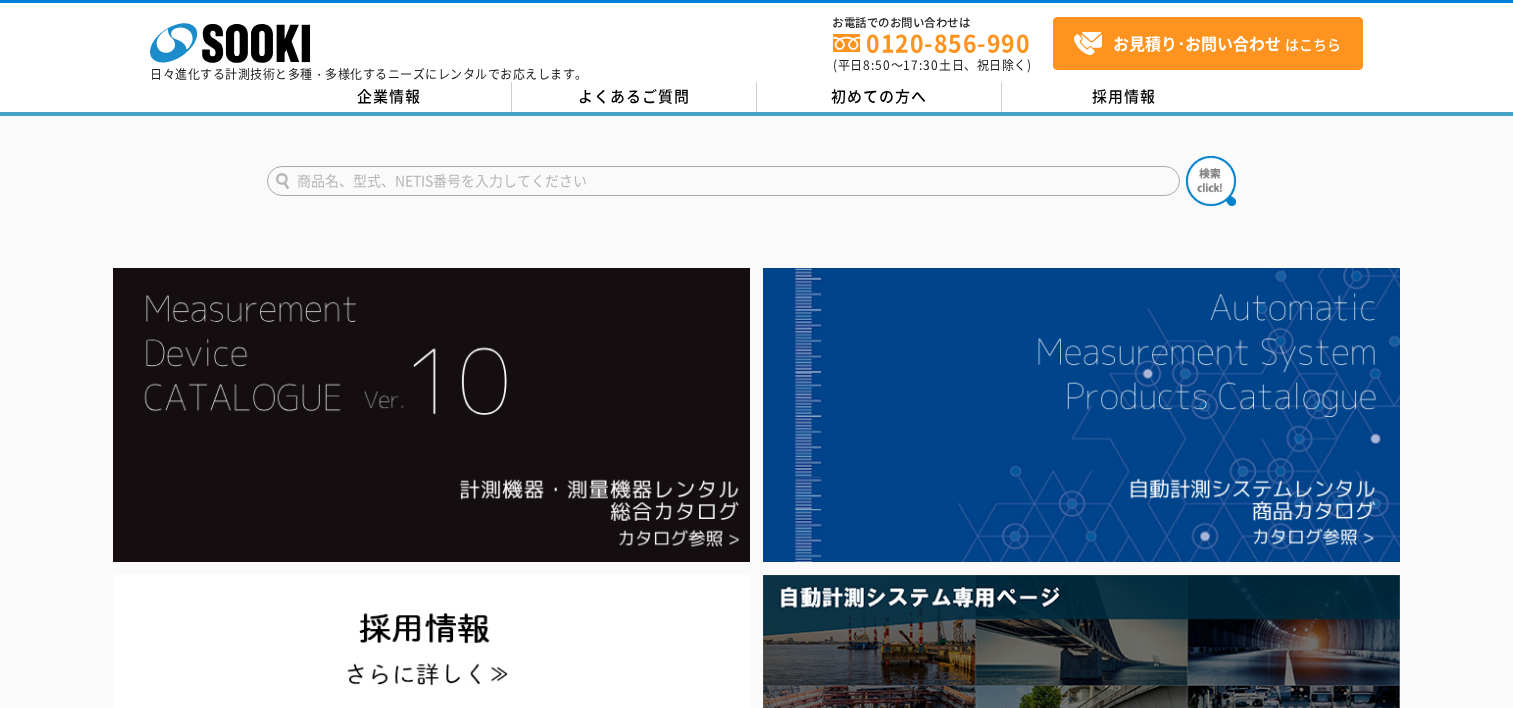 scroll, scrollTop: 0, scrollLeft: 0, axis: both 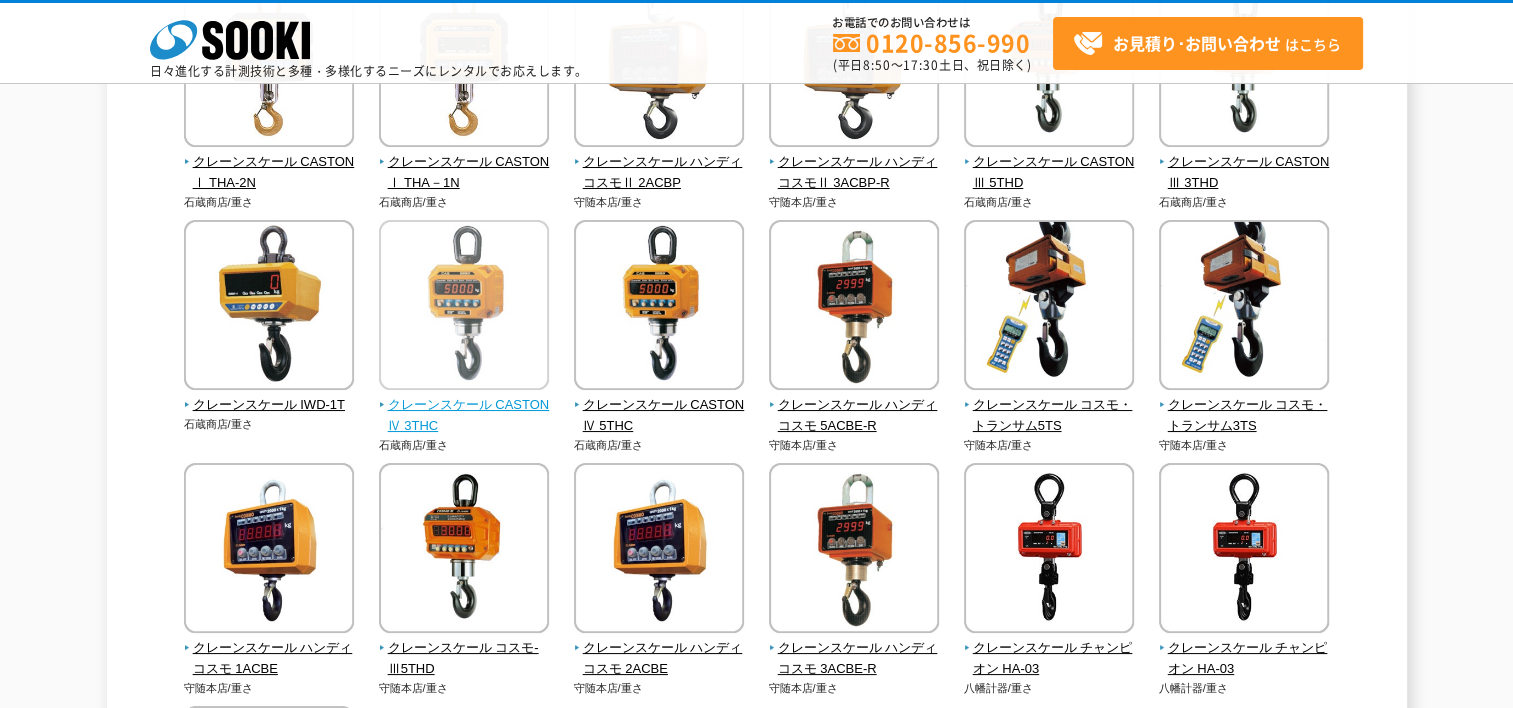 click at bounding box center (464, 307) 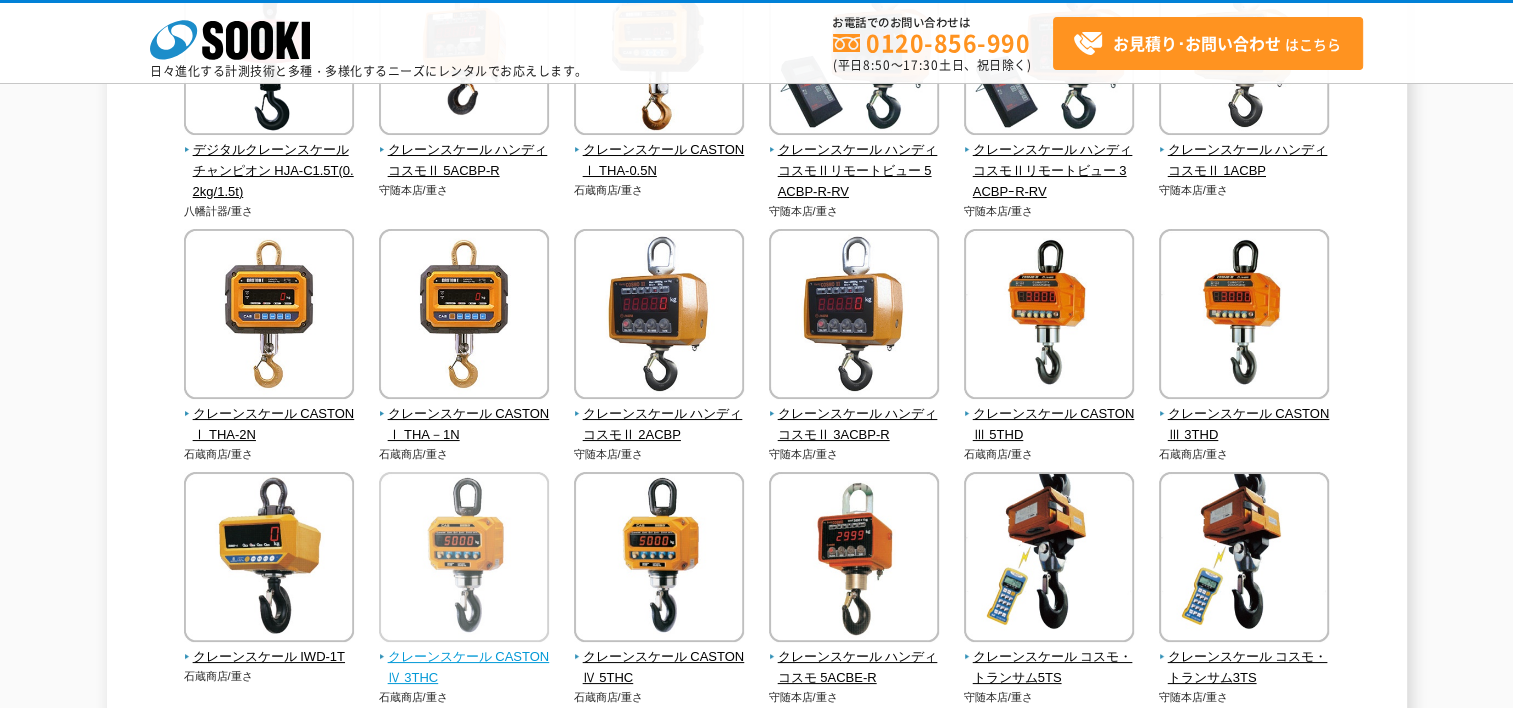 scroll, scrollTop: 300, scrollLeft: 0, axis: vertical 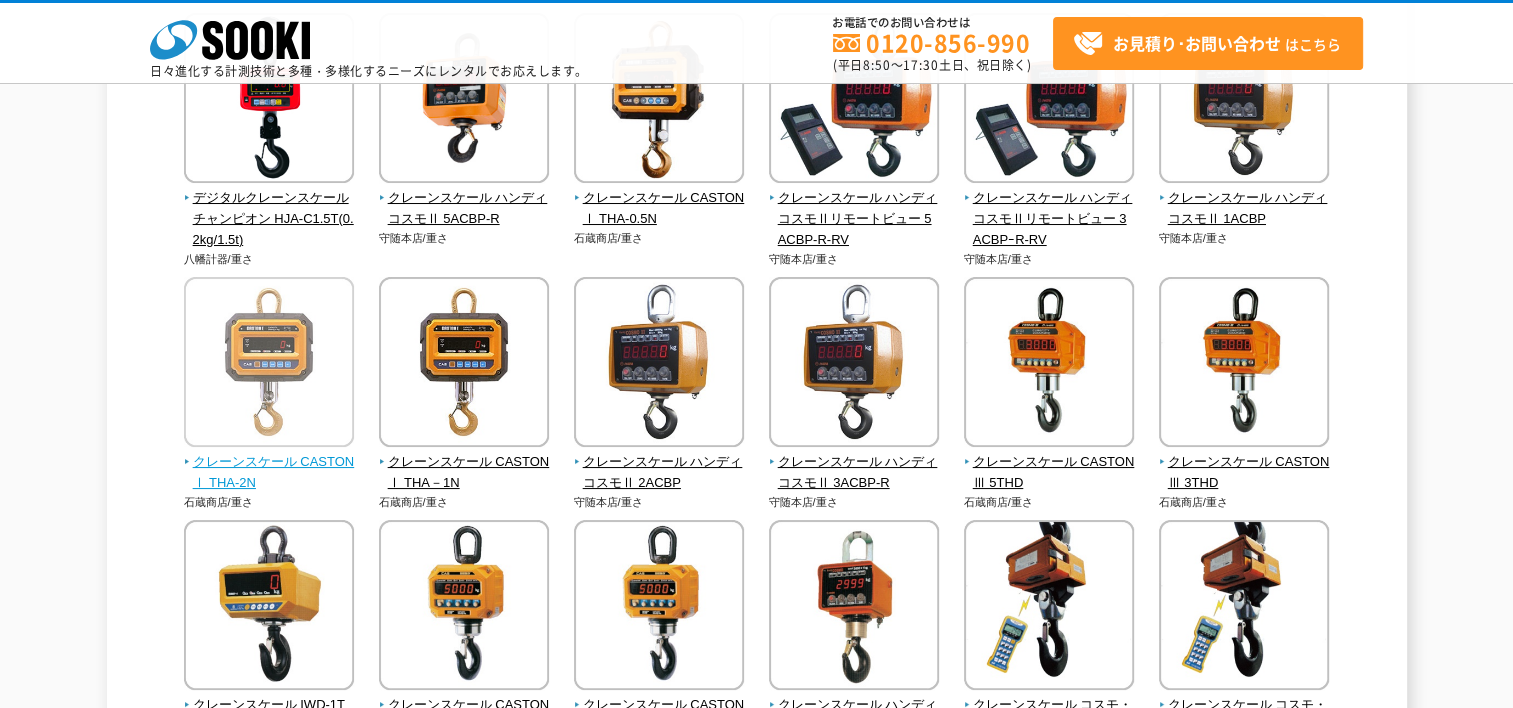 click at bounding box center (269, 364) 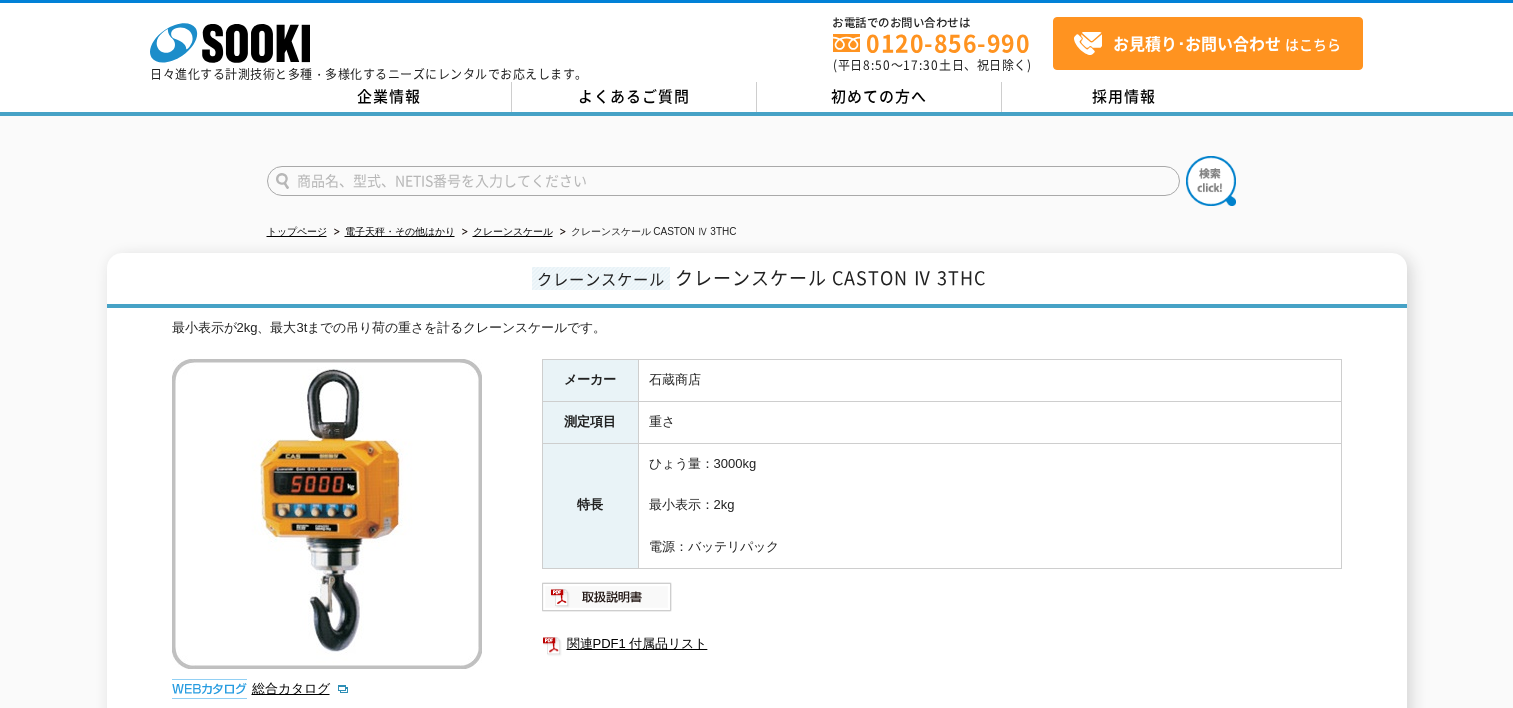 scroll, scrollTop: 0, scrollLeft: 0, axis: both 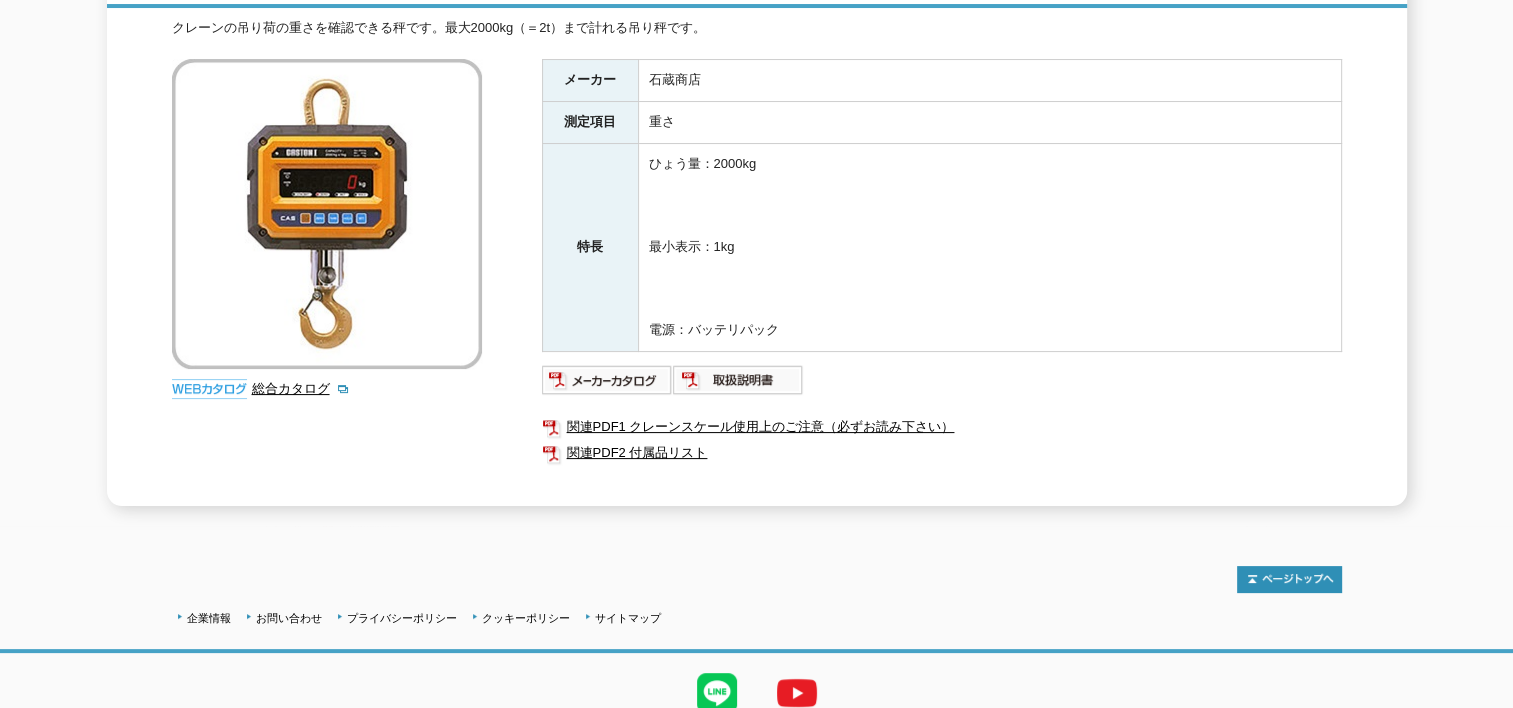 click on "クレーンの吊り荷の重さを確認できる秤です。最大2000kg（＝2t）まで計れる吊り秤です。
総合カタログ
メーカー
石蔵商店
測定項目
重さ
特長
ひょう量：2000kg
最小表示：1kg
電源：バッテリパック
関連PDF2 付属品リスト" at bounding box center [757, 262] 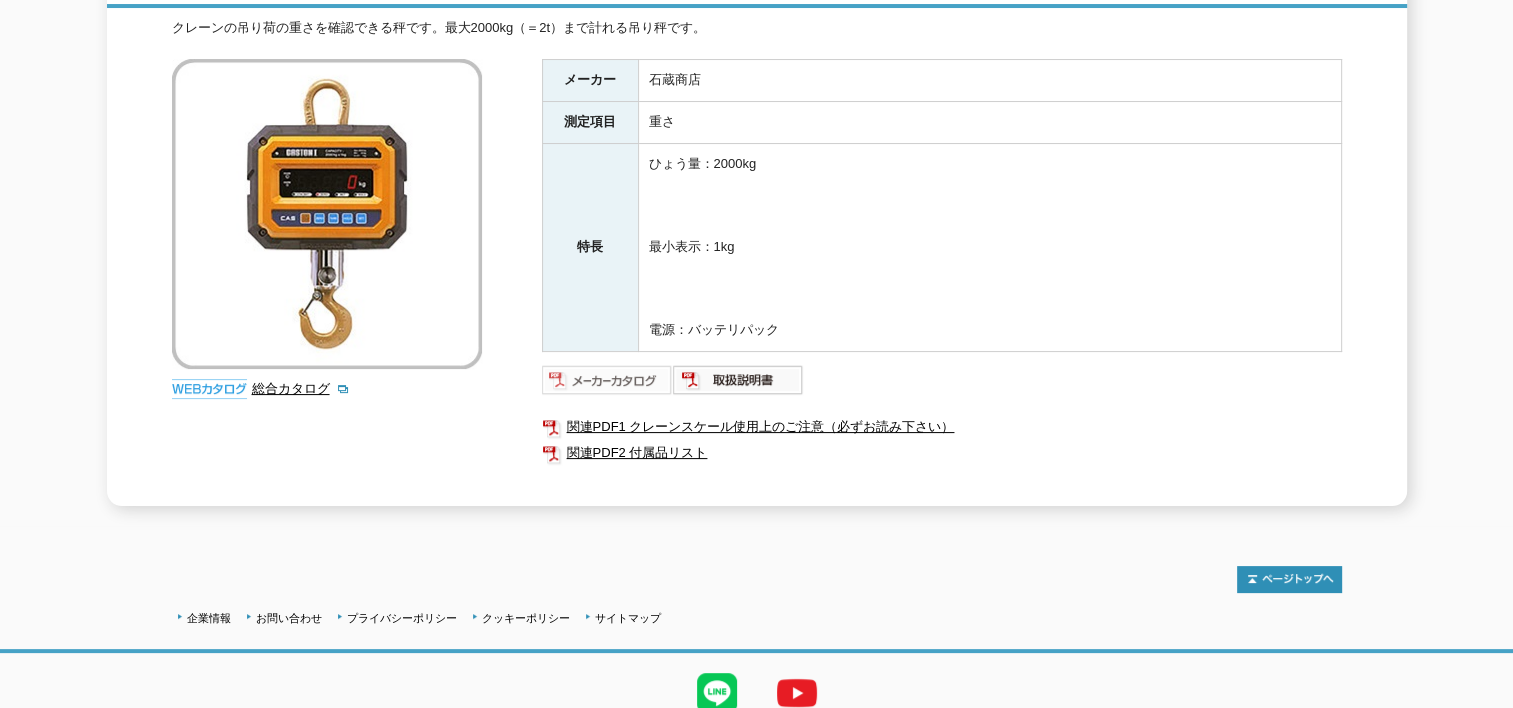 click at bounding box center (607, 380) 